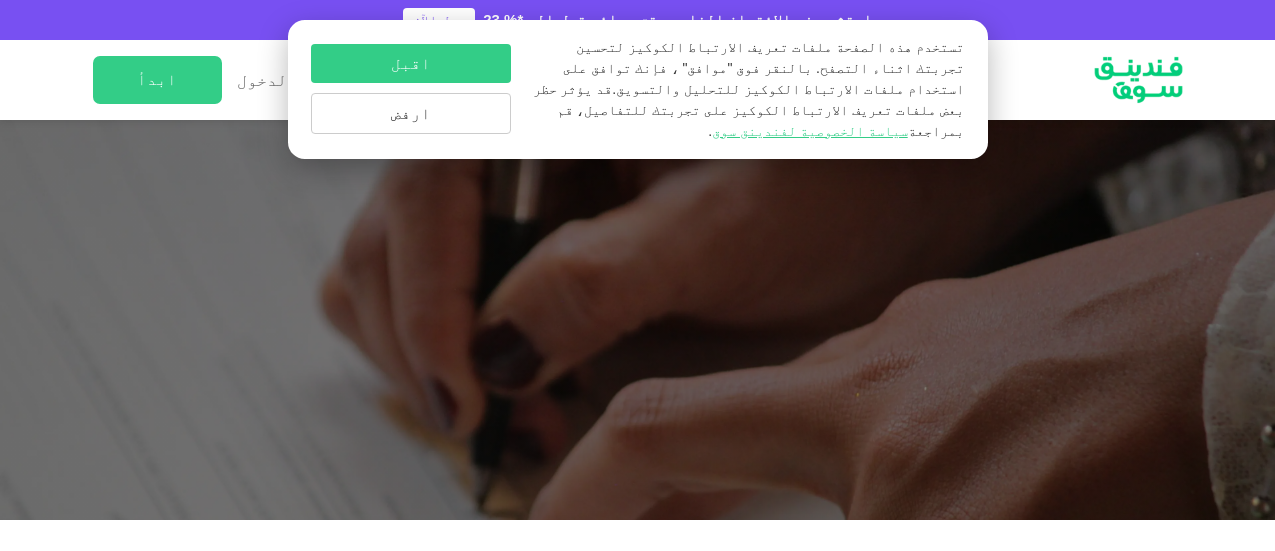 scroll, scrollTop: 1568, scrollLeft: 0, axis: vertical 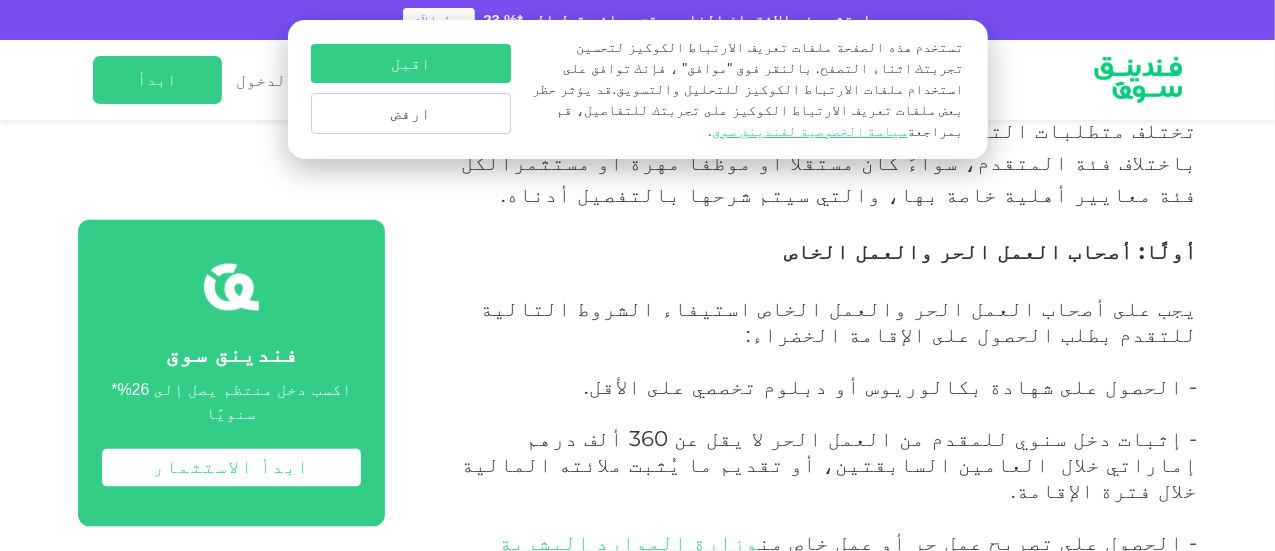 click on "- إثبات دخل سنوي للمقدم من العمل الحر لا يقل عن 360 ألف درهم إماراتي خلال  العامين السابقتين، أو تقديم ما يُثبت ملائته المالية خلال فترة الإقامة." at bounding box center [830, 464] 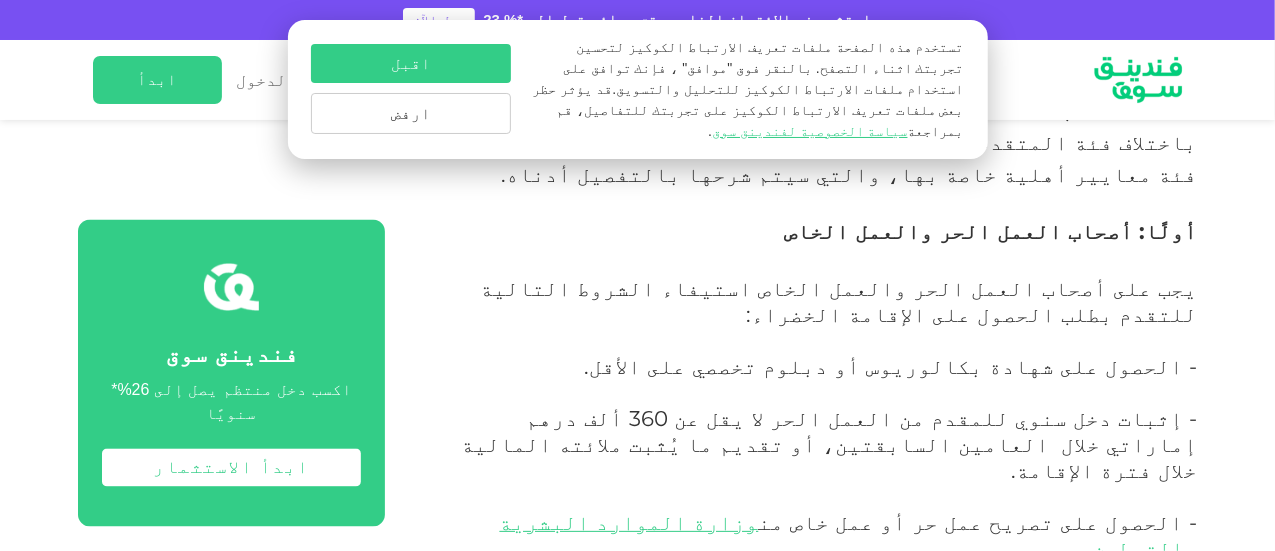 scroll, scrollTop: 1801, scrollLeft: 0, axis: vertical 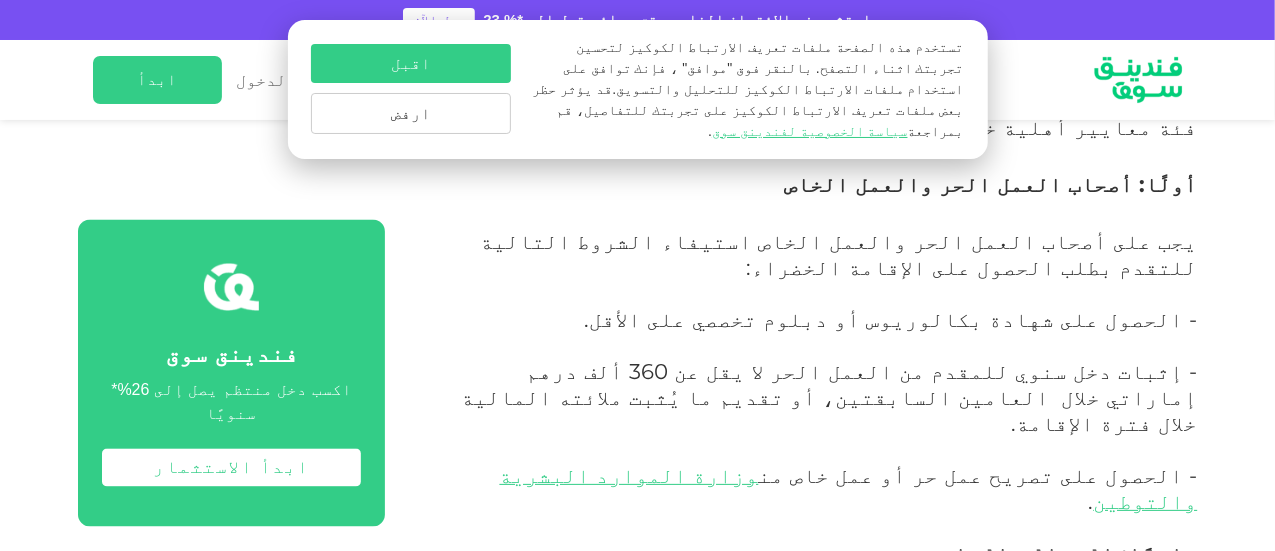 drag, startPoint x: 762, startPoint y: 337, endPoint x: 700, endPoint y: 340, distance: 62.072536 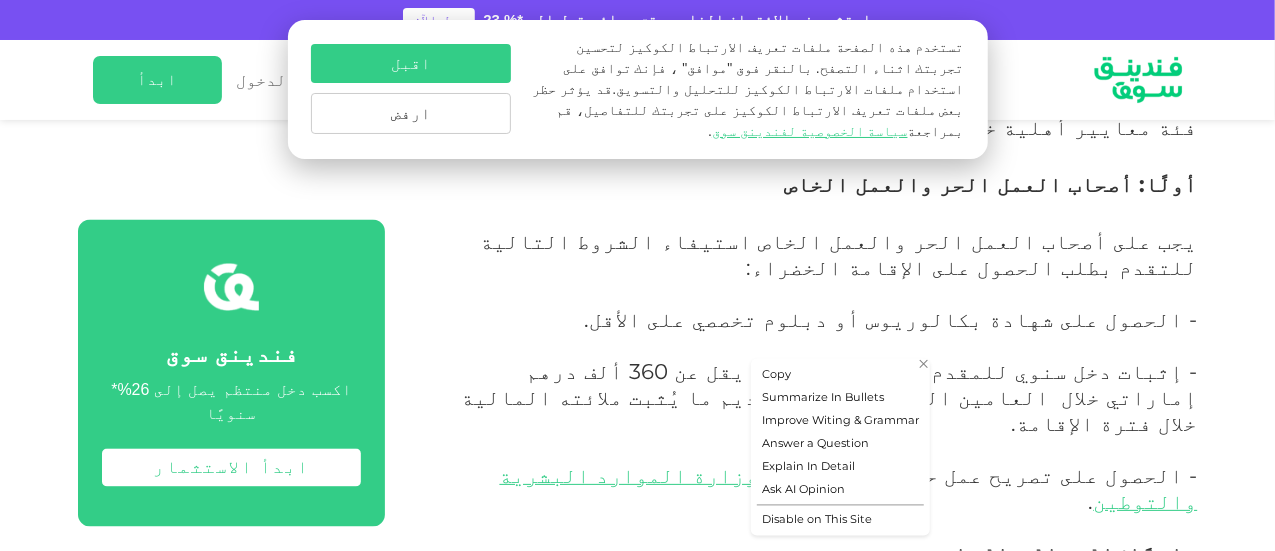click on "للتقدم بطلب  التأشيرة الخضراء  ، يجب على العاملين المهرة استيفاء المتطلبات التالية:" at bounding box center (832, 626) 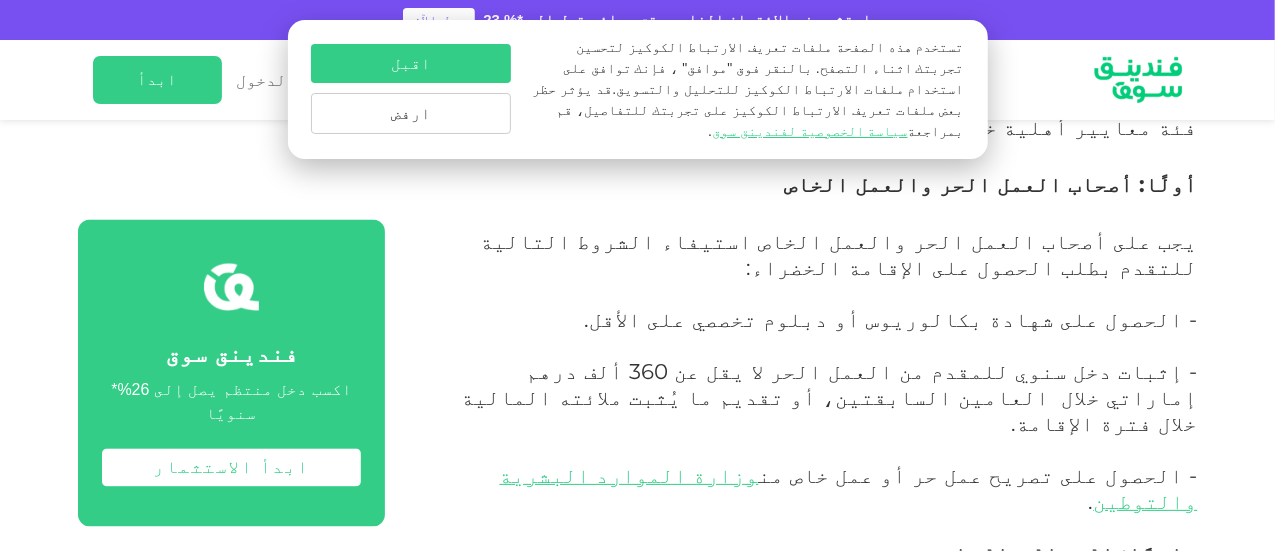 drag, startPoint x: 903, startPoint y: 345, endPoint x: 861, endPoint y: 345, distance: 42 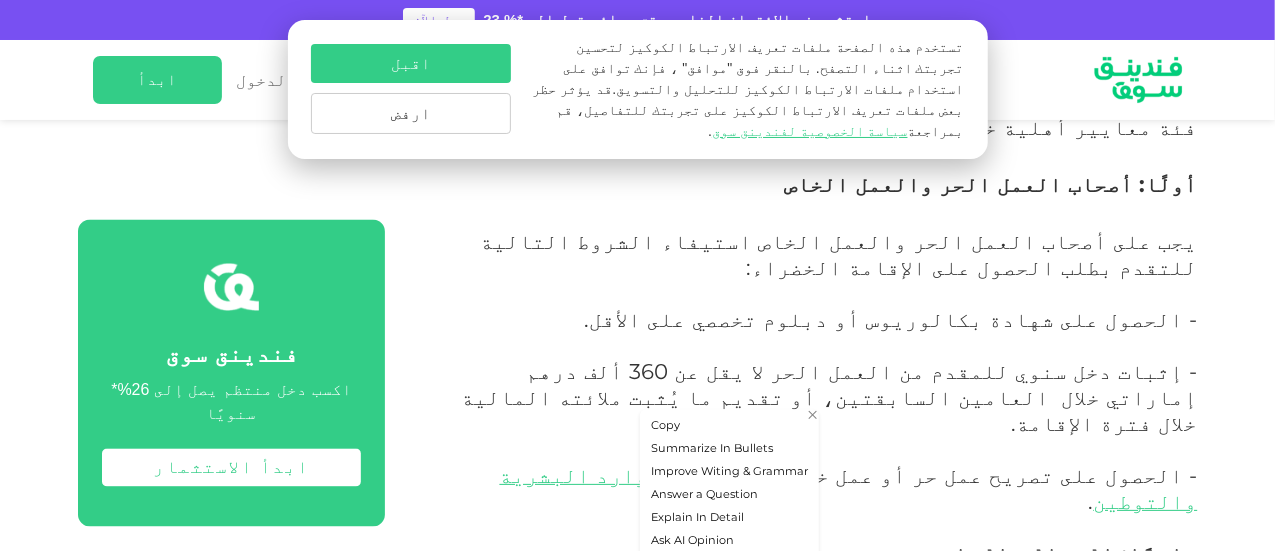 click on "- وجود عقد عمل [PERSON_NAME] في [GEOGRAPHIC_DATA]." at bounding box center (888, 691) 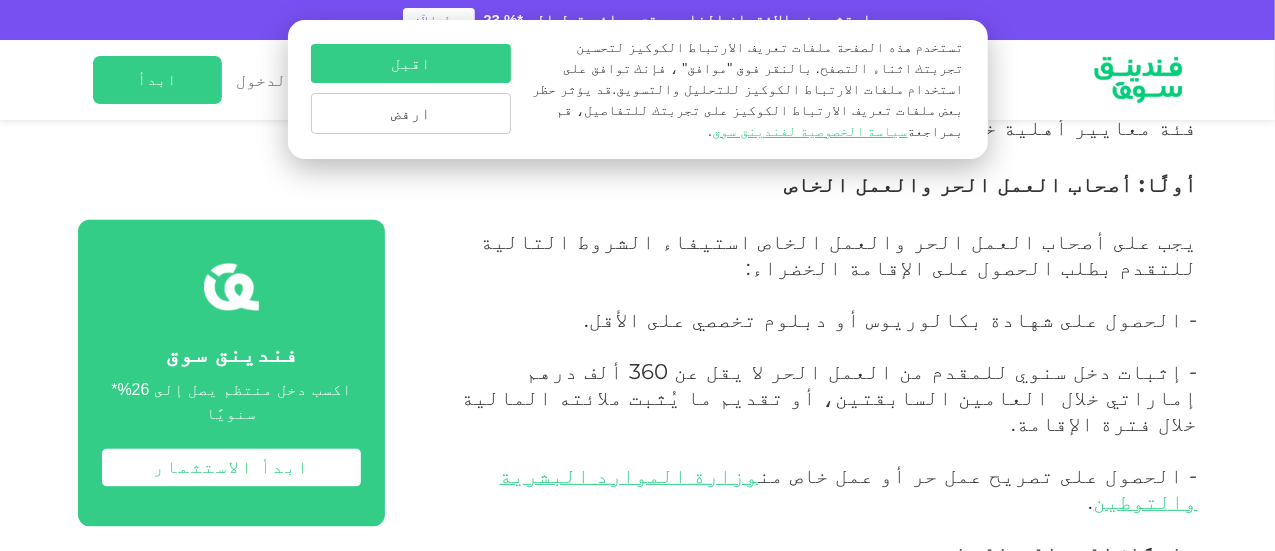 drag, startPoint x: 1162, startPoint y: 447, endPoint x: 1047, endPoint y: 441, distance: 115.15642 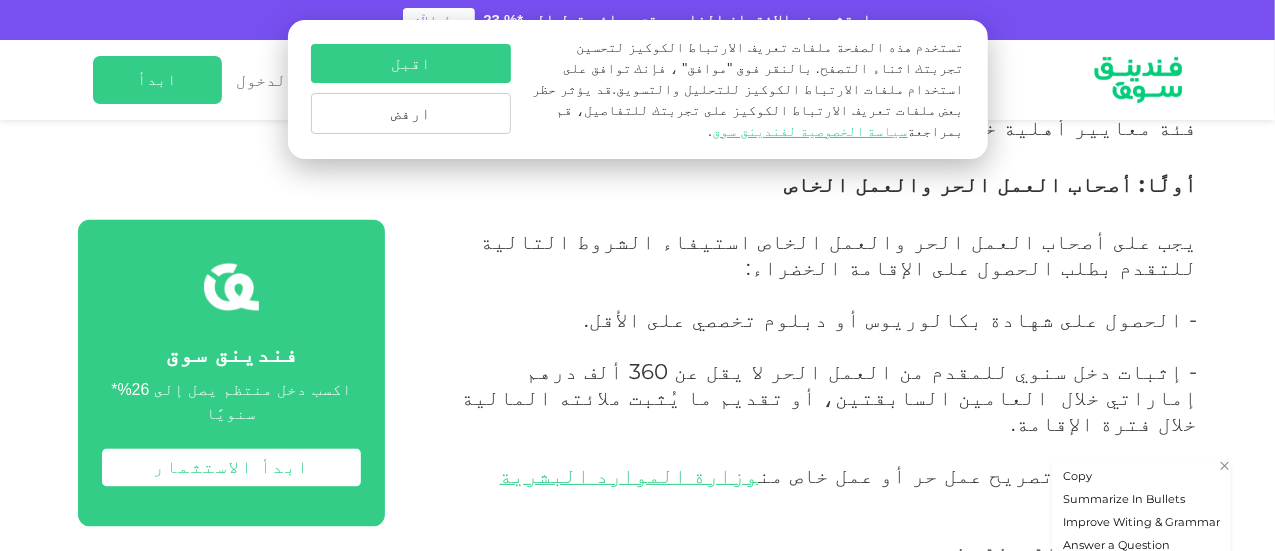 click on "- أن تكون المهنة ضمن المستويات المهنية 1 أو 2 أو 3 وفق" at bounding box center (895, 743) 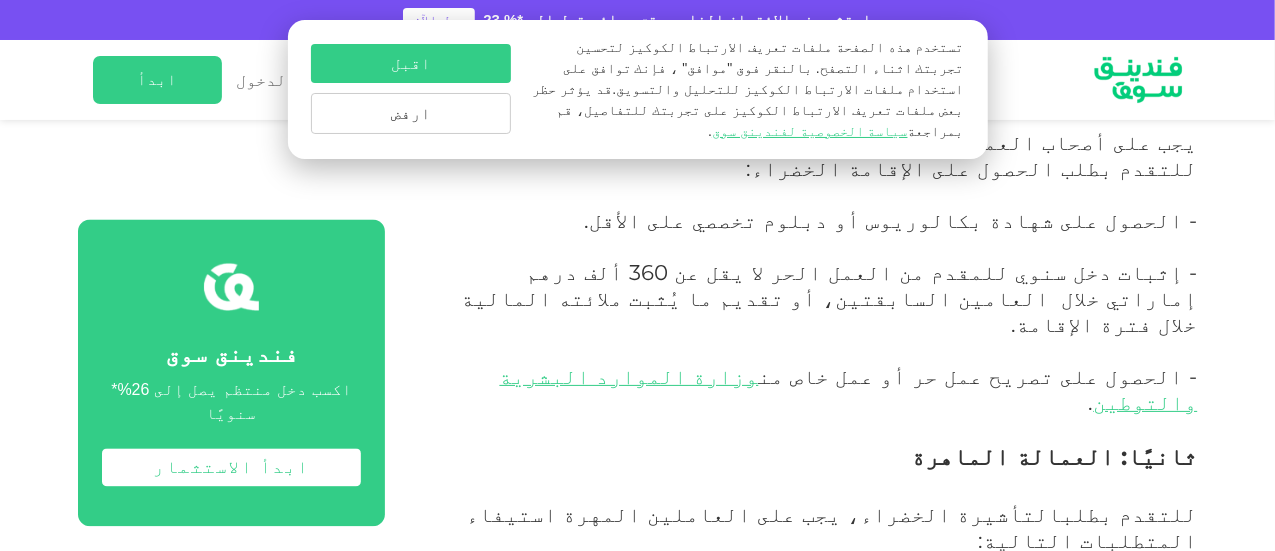 scroll, scrollTop: 1901, scrollLeft: 0, axis: vertical 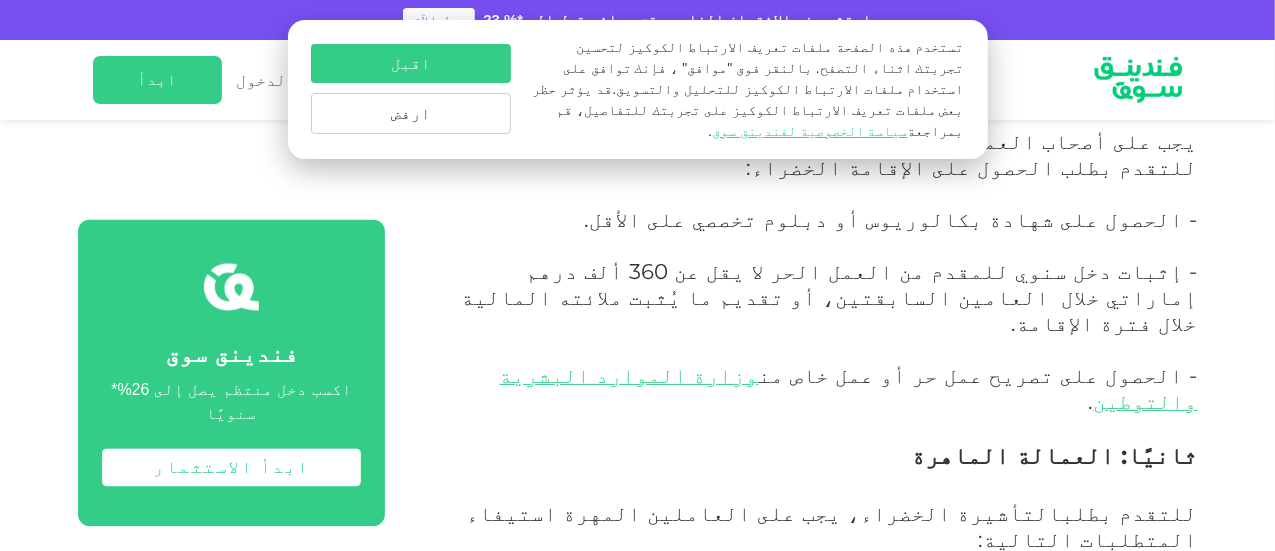 drag, startPoint x: 1056, startPoint y: 393, endPoint x: 926, endPoint y: 389, distance: 130.06152 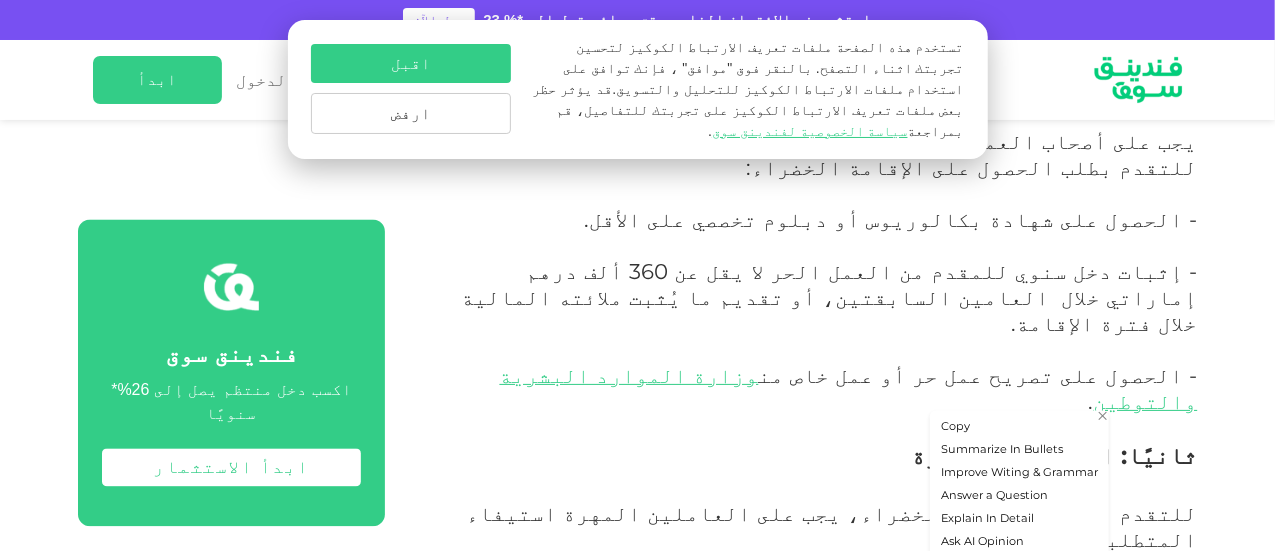 click on "- الحصول على شهادة بكالوريوس أو ما يعادلها على الأقل." at bounding box center (813, 736) 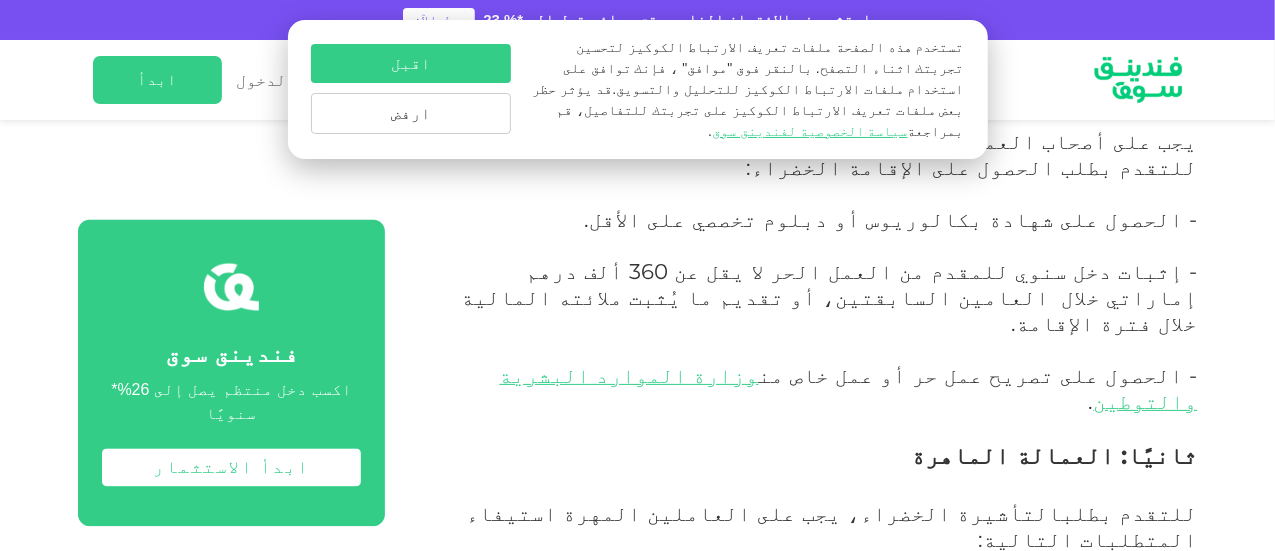 drag, startPoint x: 1146, startPoint y: 437, endPoint x: 926, endPoint y: 420, distance: 220.65584 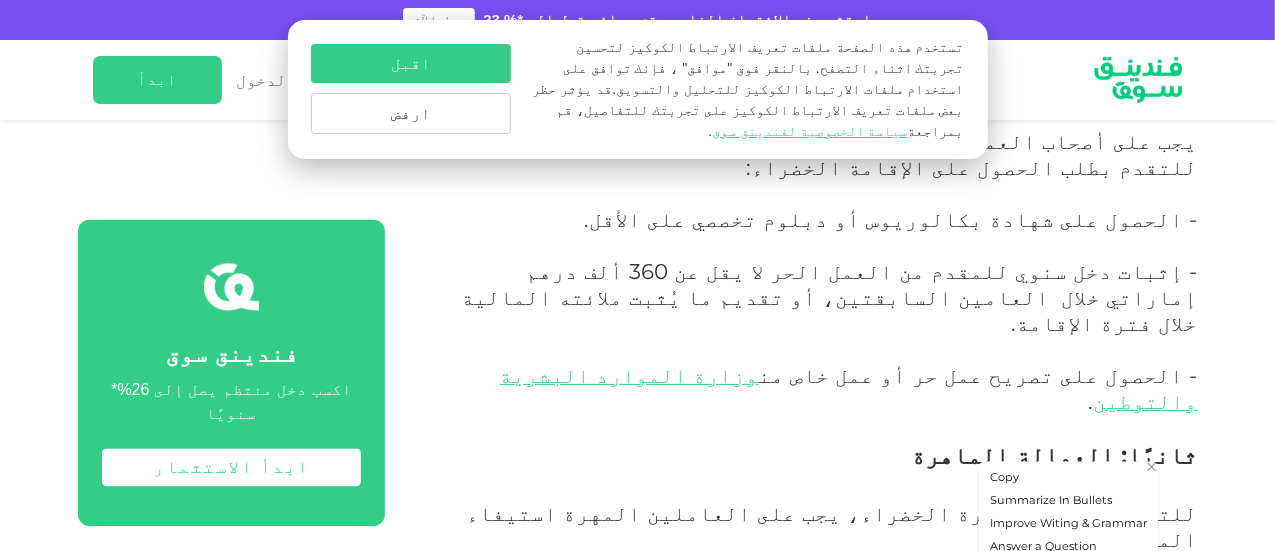 click on "- ألا يقل الراتب الشهري عن 15 ألف درهم إماراتي." at bounding box center [813, 788] 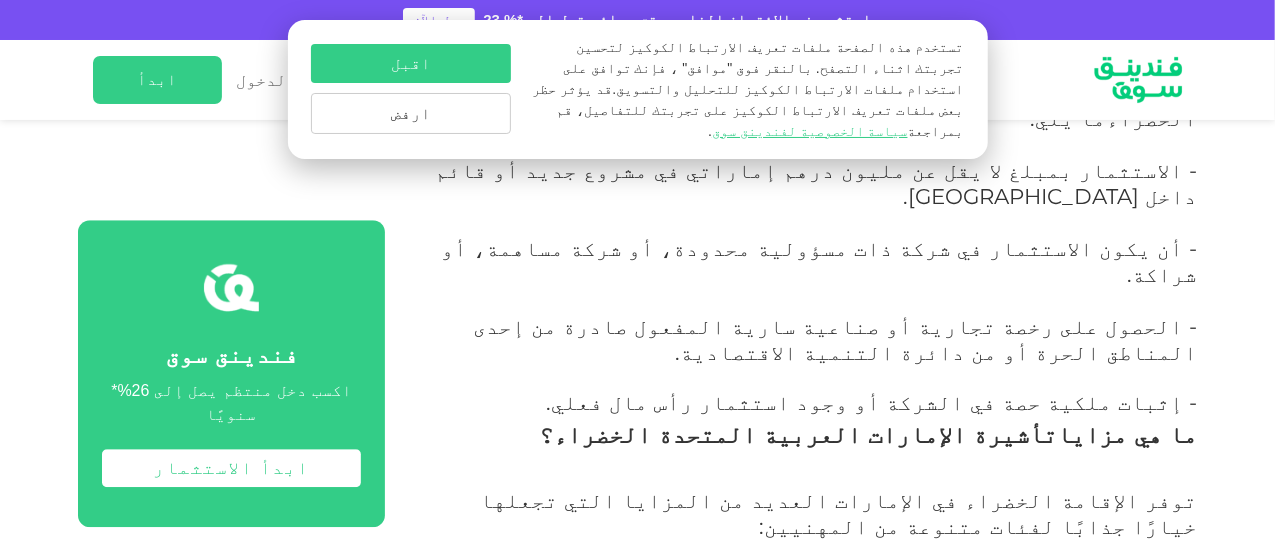 scroll, scrollTop: 2701, scrollLeft: 0, axis: vertical 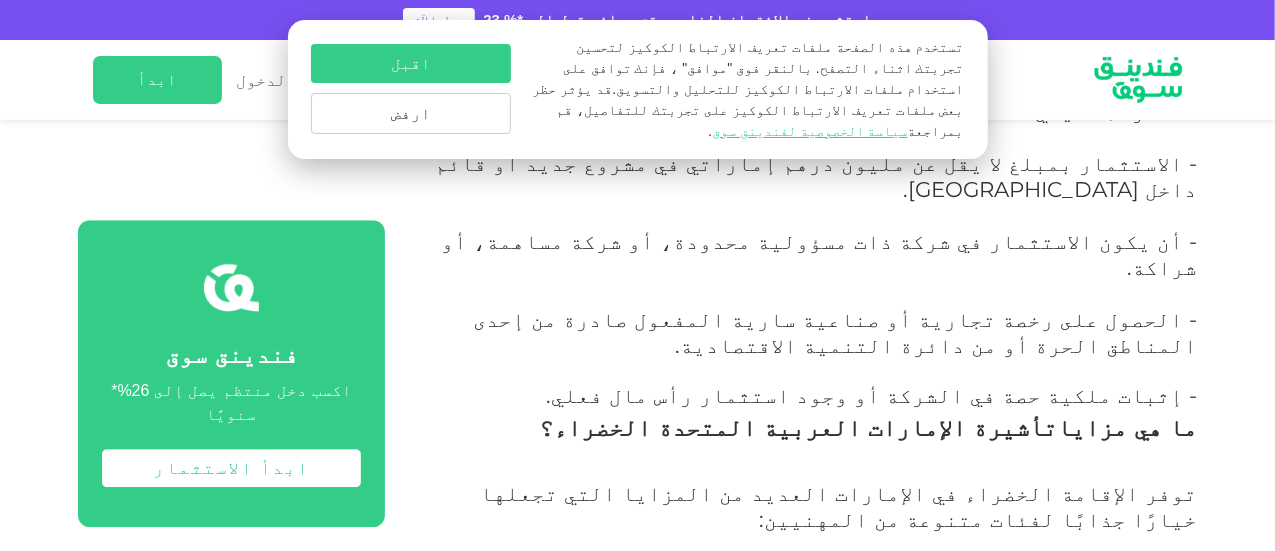 drag, startPoint x: 1117, startPoint y: 256, endPoint x: 1090, endPoint y: 258, distance: 27.073973 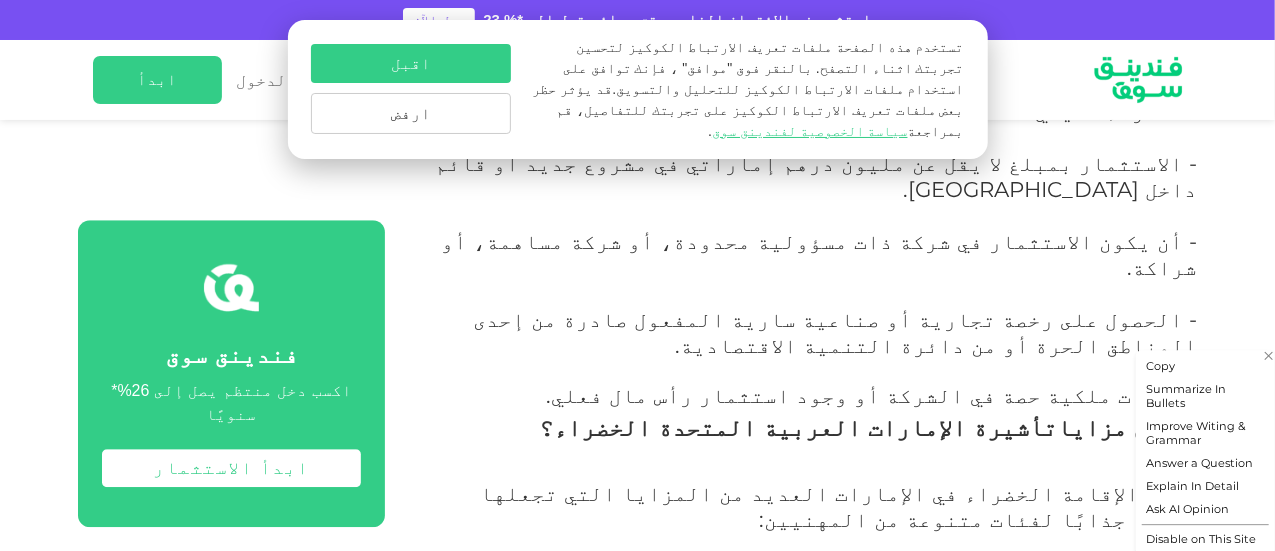 click on ": تمنح الإقامة الخضراء فترة سماح تصل إلى 6 أشهر للبقاء في الدولة بعد انتهاء العمل، وهي أطول بكثير من فترة السماح المعتادة (30 إلى 60 يومًا)." at bounding box center (820, 857) 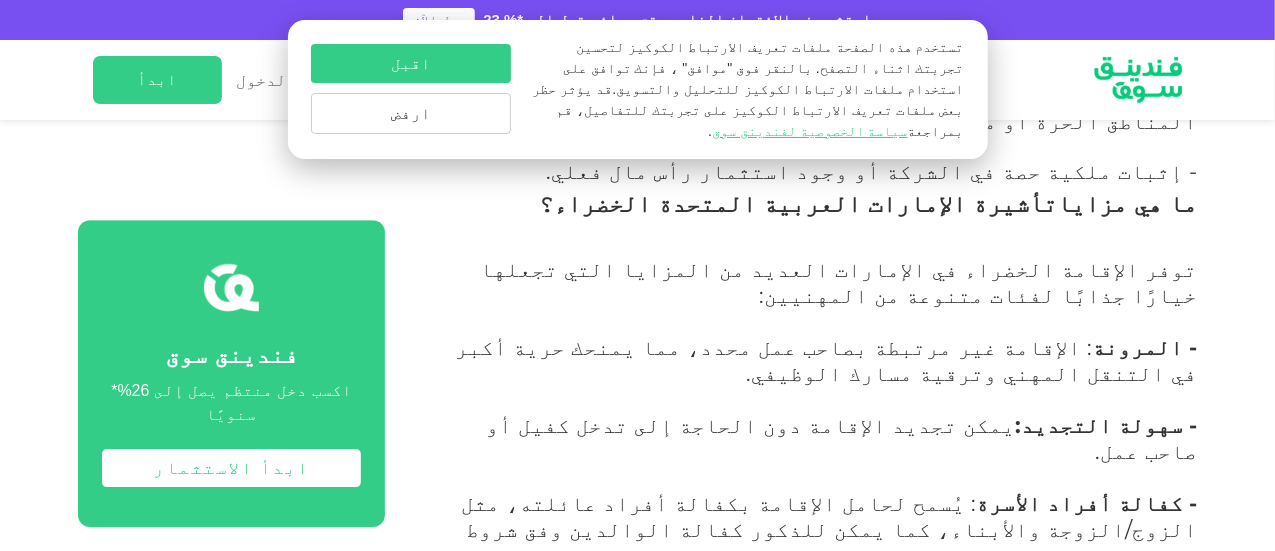 scroll, scrollTop: 2934, scrollLeft: 0, axis: vertical 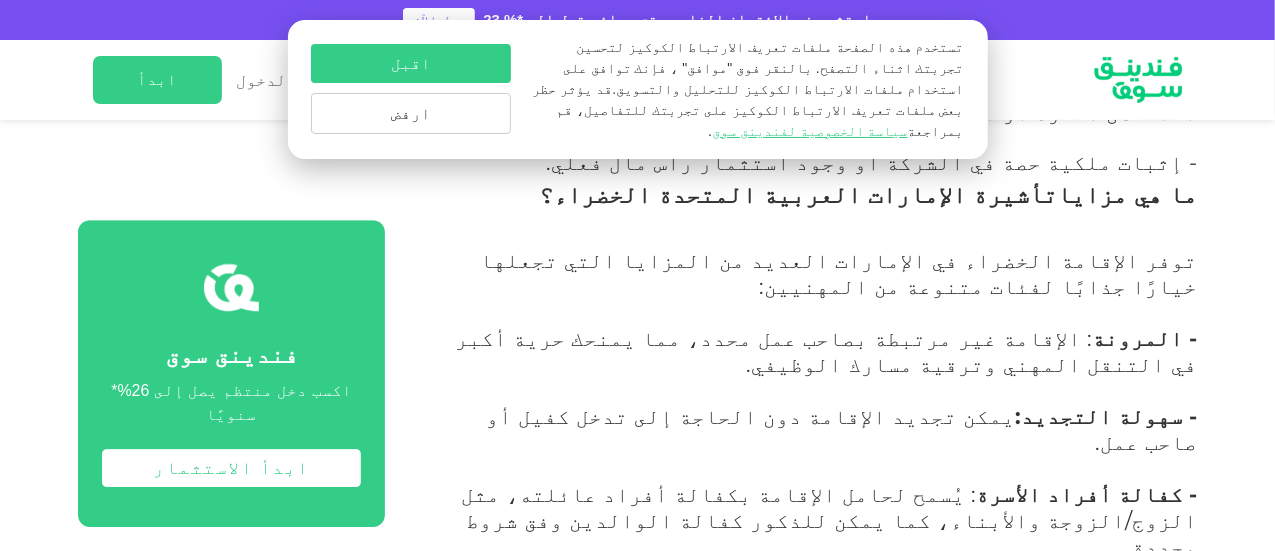 drag, startPoint x: 996, startPoint y: 331, endPoint x: 924, endPoint y: 329, distance: 72.02777 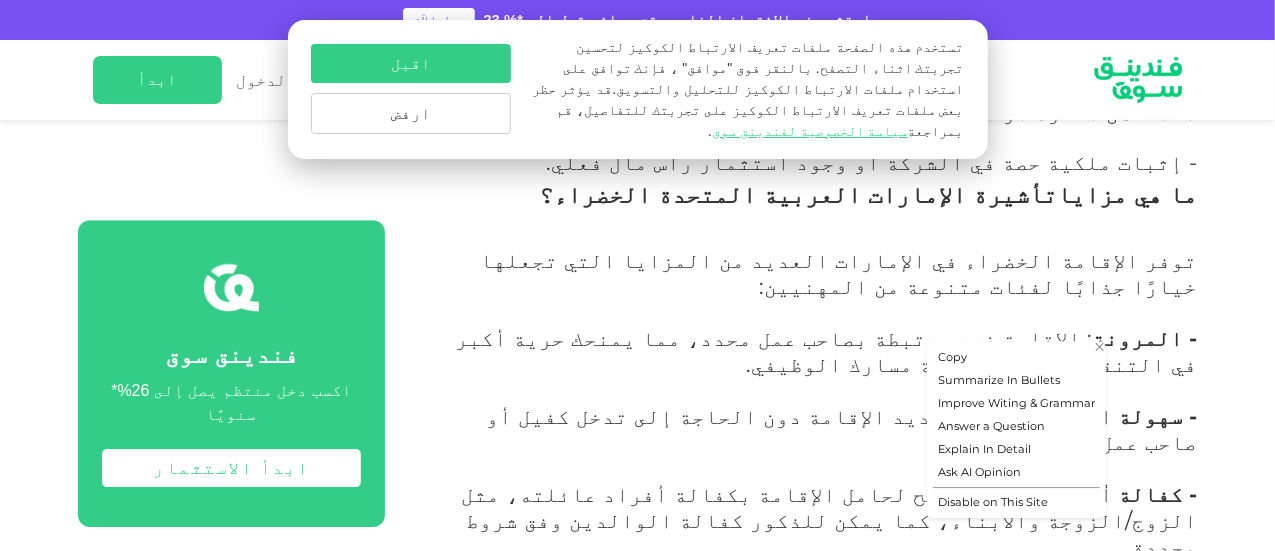 click on "تأشيرة الإقامة الزرقاء هي إقامة لمدة 10 سنوات تُمنح للأفراد ذوي الإسهامات والجهود الاستثنائية في مجال حماية البيئة والاستدامة، سواء داخل الإمارات أو على المستوى الدولي." at bounding box center [839, 878] 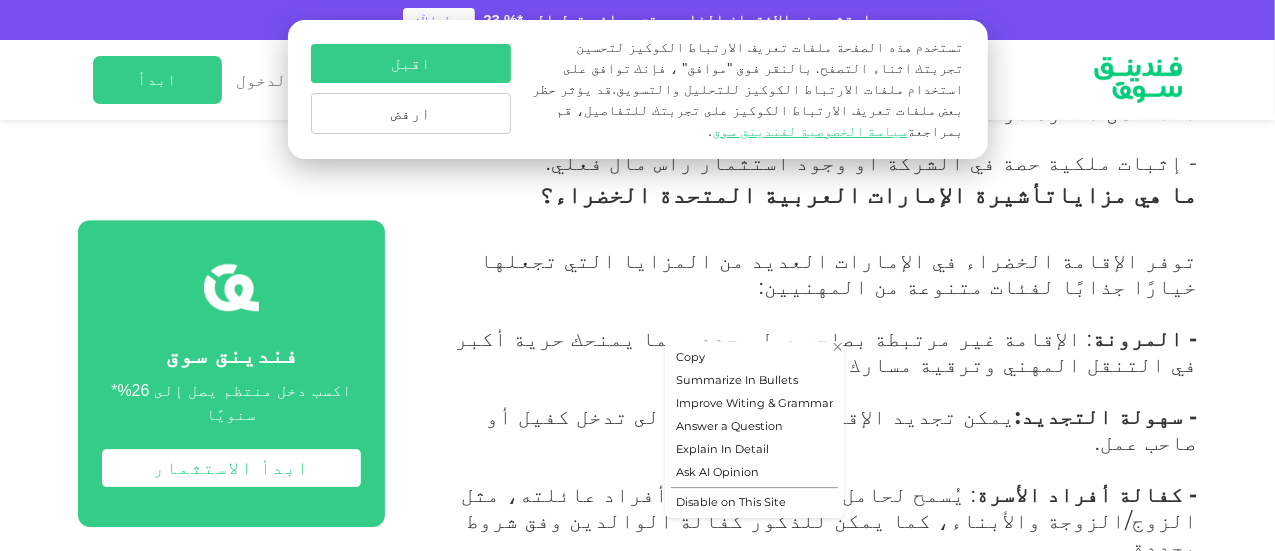 click on "تأشيرة الإقامة الزرقاء هي إقامة لمدة 10 سنوات تُمنح للأفراد ذوي الإسهامات والجهود الاستثنائية في مجال حماية البيئة والاستدامة، سواء داخل الإمارات أو على المستوى الدولي." at bounding box center (839, 878) 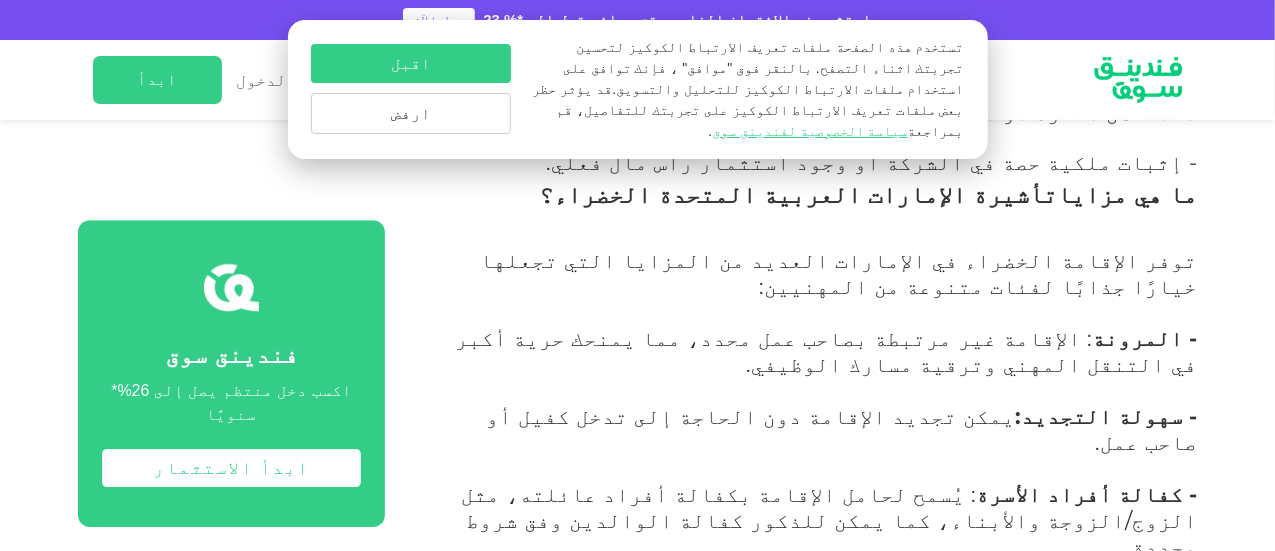 click on "تأشيرة الإقامة الزرقاء هي إقامة لمدة 10 سنوات تُمنح للأفراد ذوي الإسهامات والجهود الاستثنائية في مجال حماية البيئة والاستدامة، سواء داخل الإمارات أو على المستوى الدولي." at bounding box center (839, 878) 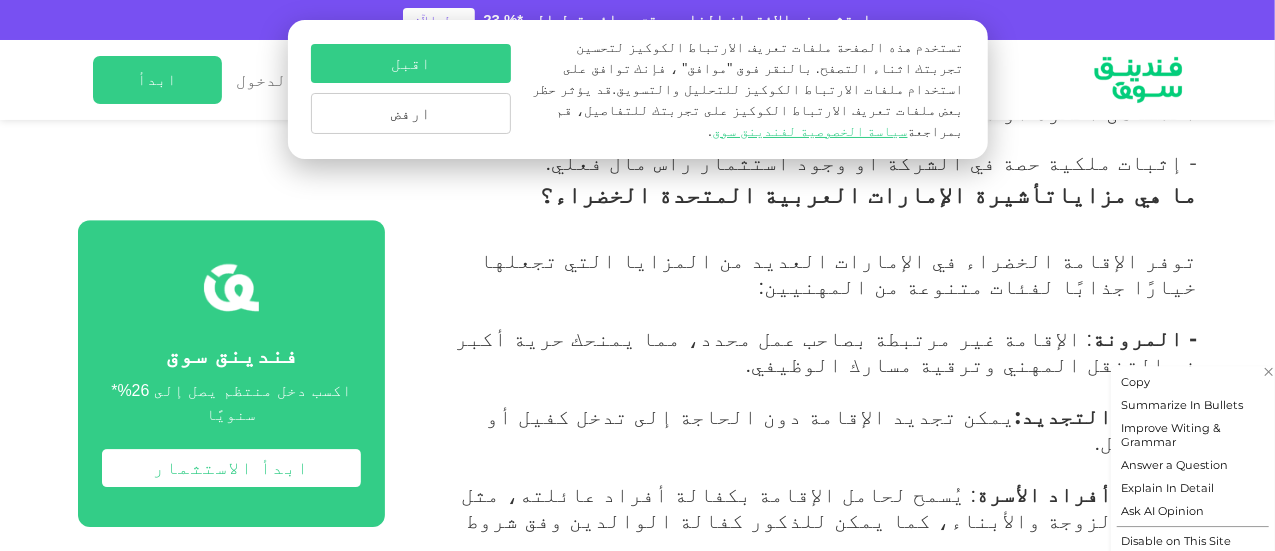 drag, startPoint x: 979, startPoint y: 350, endPoint x: 836, endPoint y: 333, distance: 144.00694 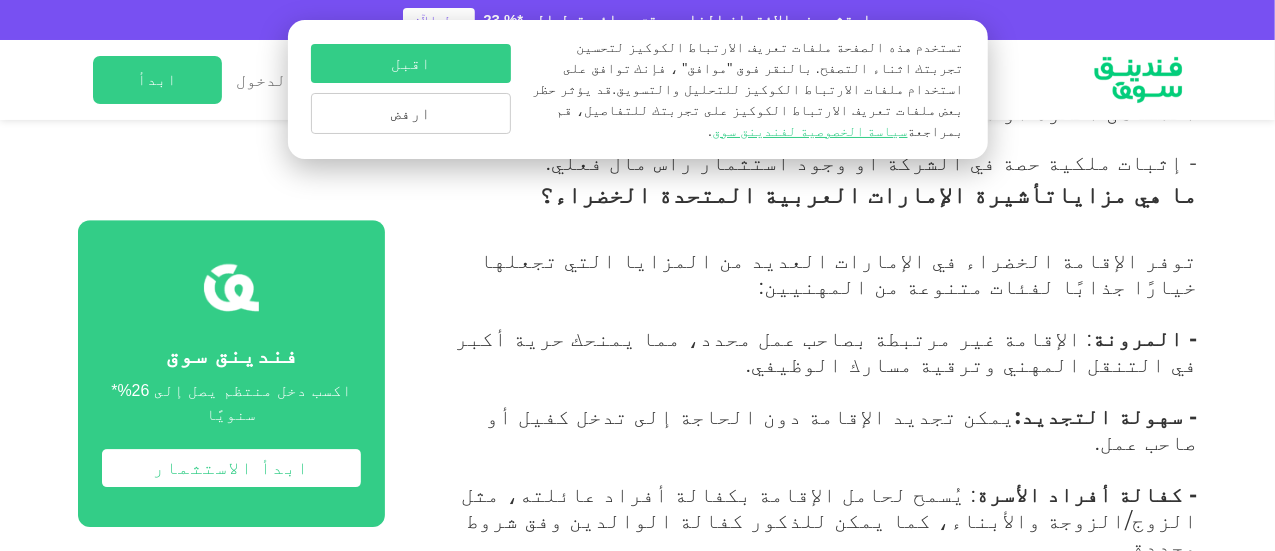 drag, startPoint x: 812, startPoint y: 337, endPoint x: 764, endPoint y: 332, distance: 48.259712 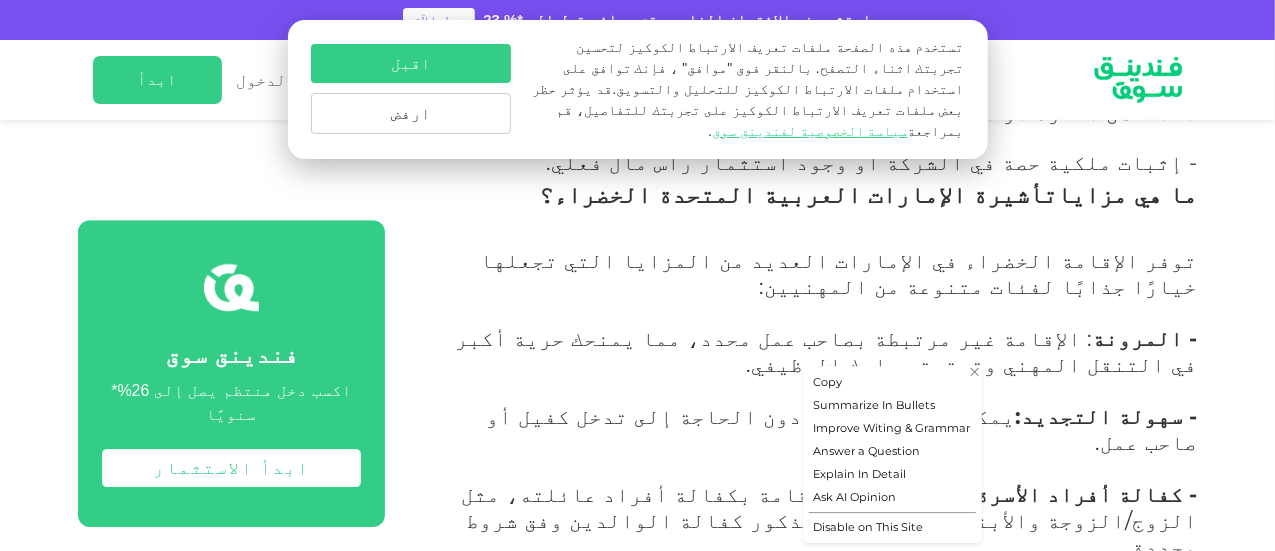 click on "تأشيرة الإقامة الزرقاء هي إقامة لمدة 10 سنوات تُمنح للأفراد ذوي الإسهامات والجهود الاستثنائية في مجال حماية البيئة والاستدامة، سواء داخل الإمارات أو على المستوى الدولي." at bounding box center (839, 878) 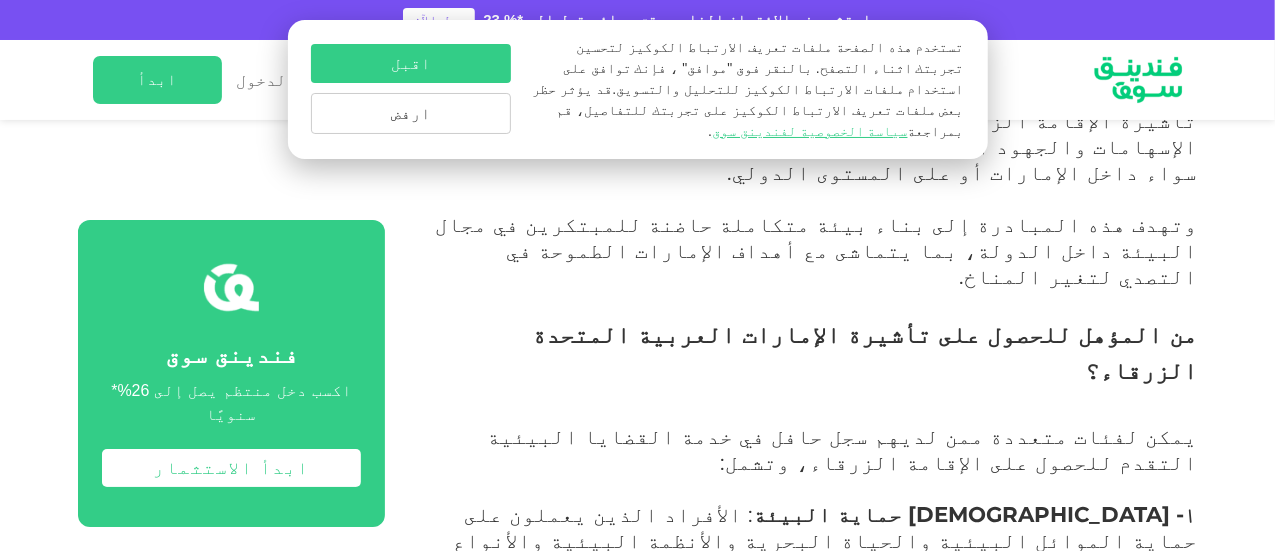 scroll, scrollTop: 3668, scrollLeft: 0, axis: vertical 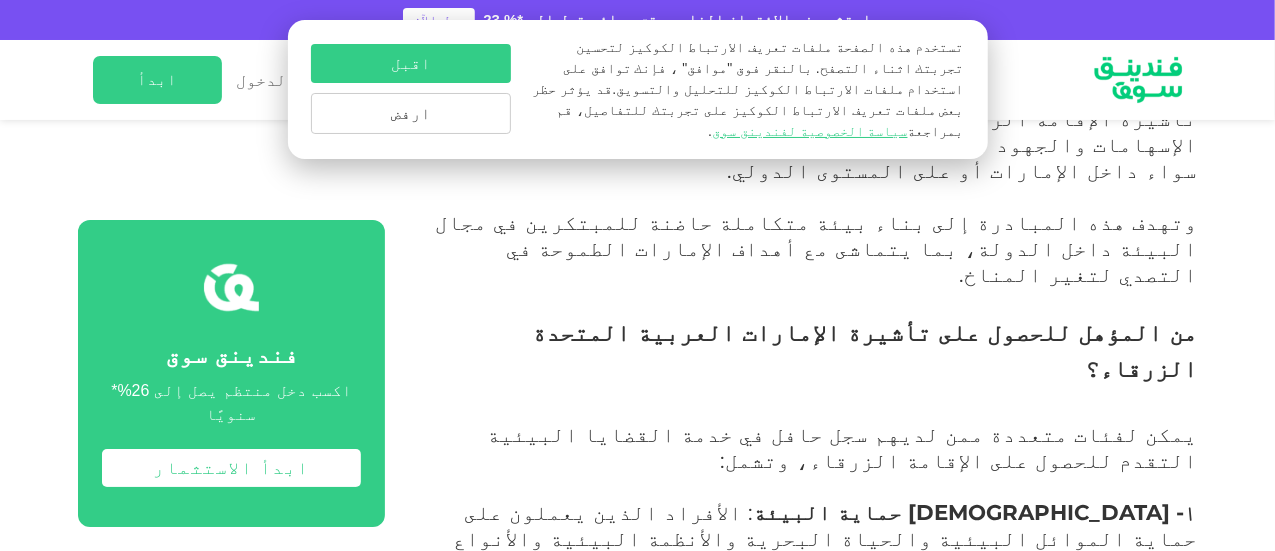 drag, startPoint x: 1122, startPoint y: 453, endPoint x: 1060, endPoint y: 460, distance: 62.39391 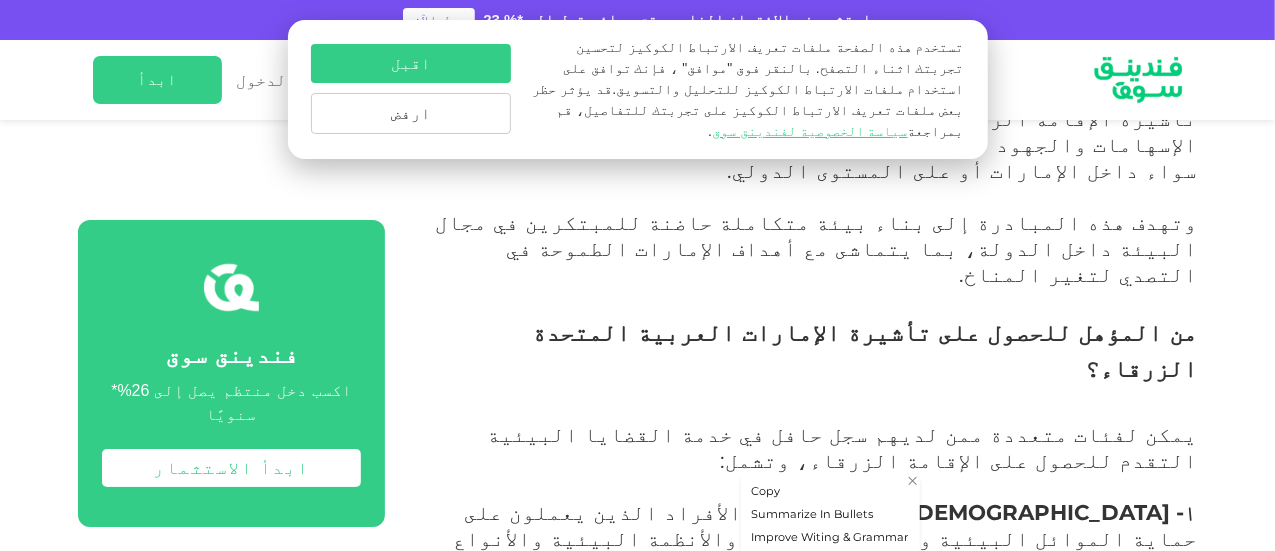 click on "- بعد تقديم الطلب : سيتم إجراء فحص طبي وأمني قبل صدور الموافقة النهائية." at bounding box center [813, 1314] 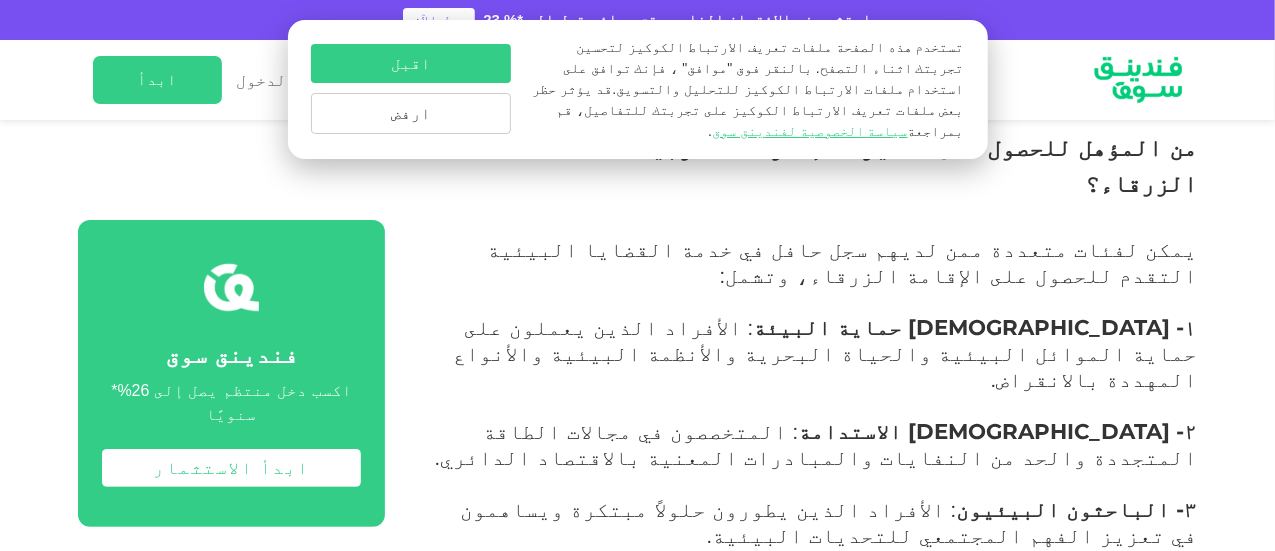 scroll, scrollTop: 3901, scrollLeft: 0, axis: vertical 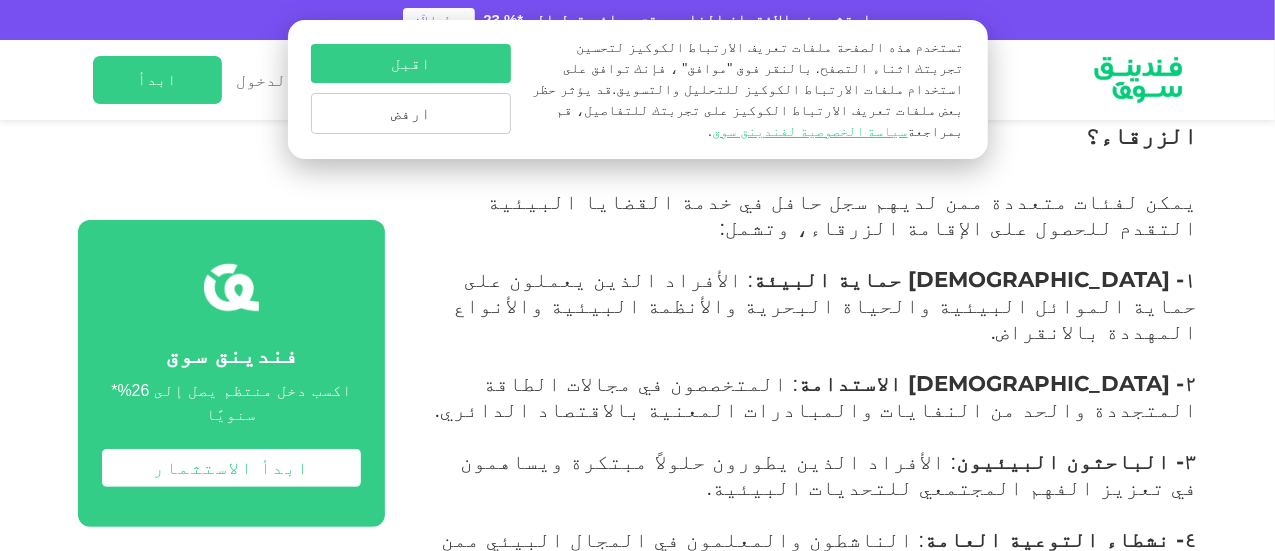 drag, startPoint x: 1055, startPoint y: 305, endPoint x: 939, endPoint y: 291, distance: 116.841774 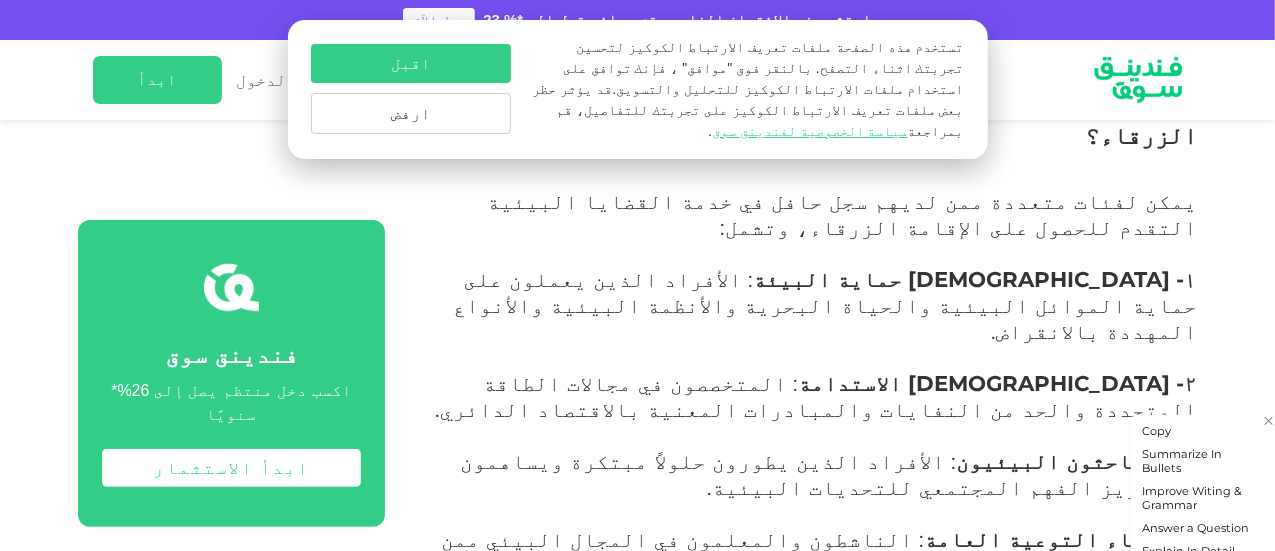 click on ": تتيح الإقامة الزرقاء الاستفادة من أفضل خدمات الرعاية الصحية والتعليم والبنية التحتية المتطورة في ال[GEOGRAPHIC_DATA]." at bounding box center (859, 1307) 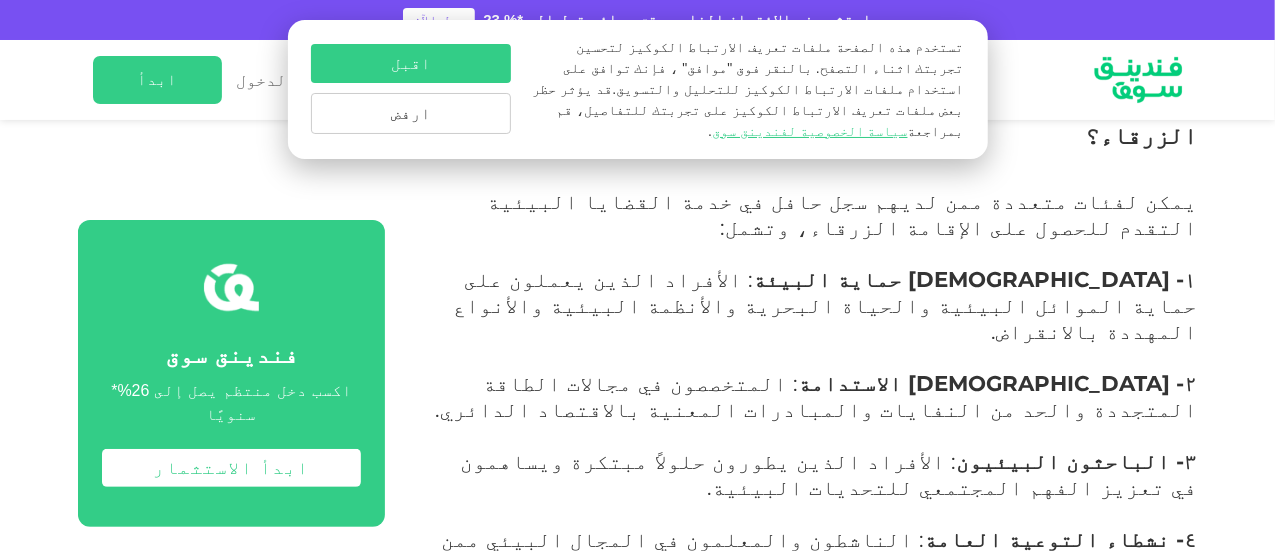 drag, startPoint x: 849, startPoint y: 395, endPoint x: 781, endPoint y: 395, distance: 68 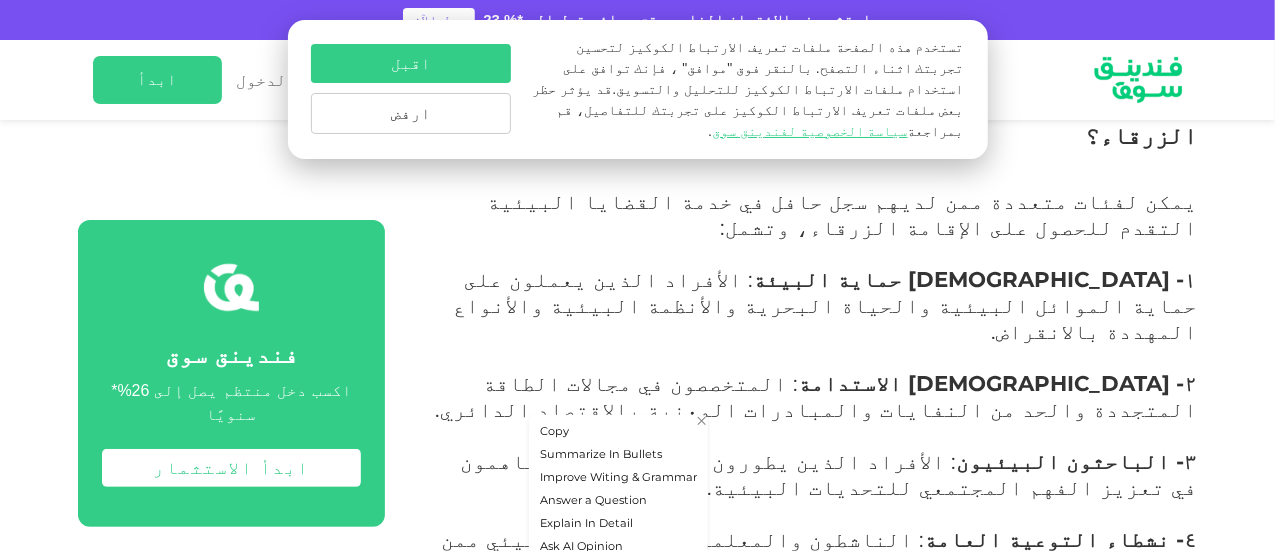 click on "- الاستقرار : مدة الإقامة الزرقاء 10 سنوات مع إمكانية التجديد، مما يوفر فرصة للعيش والاستقرار طويل المدى." at bounding box center (813, 1231) 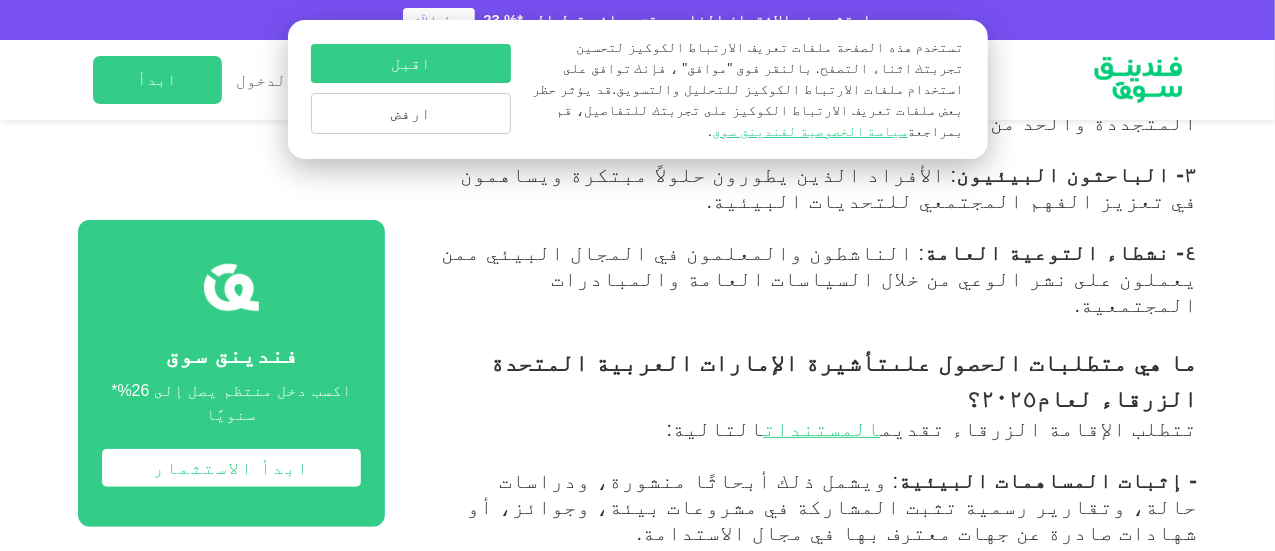 scroll, scrollTop: 4201, scrollLeft: 0, axis: vertical 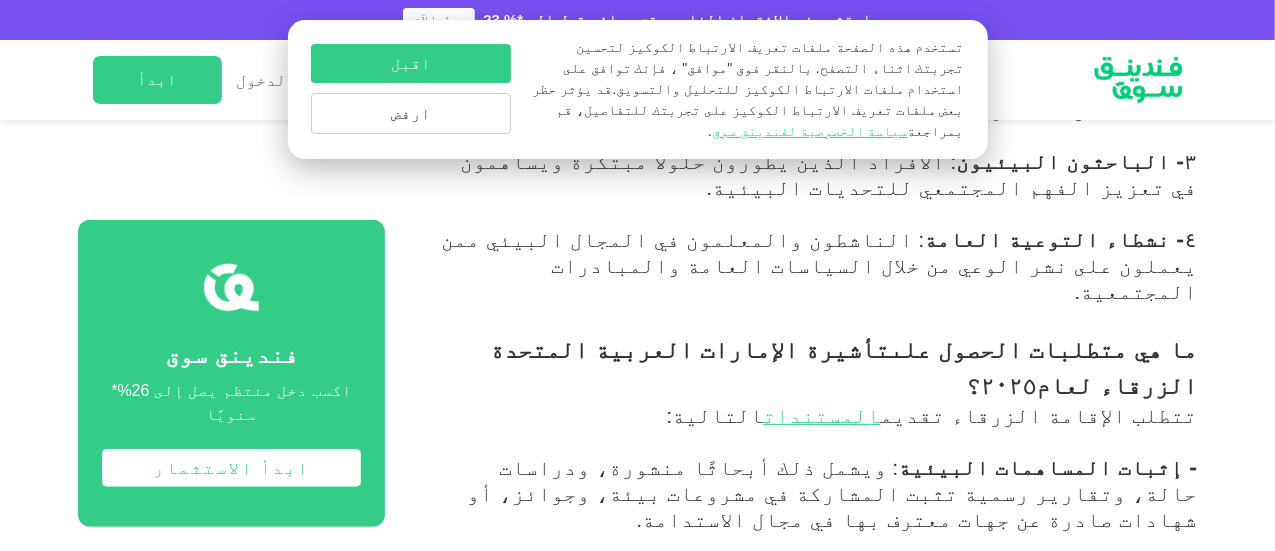 drag, startPoint x: 718, startPoint y: 328, endPoint x: 662, endPoint y: 327, distance: 56.008926 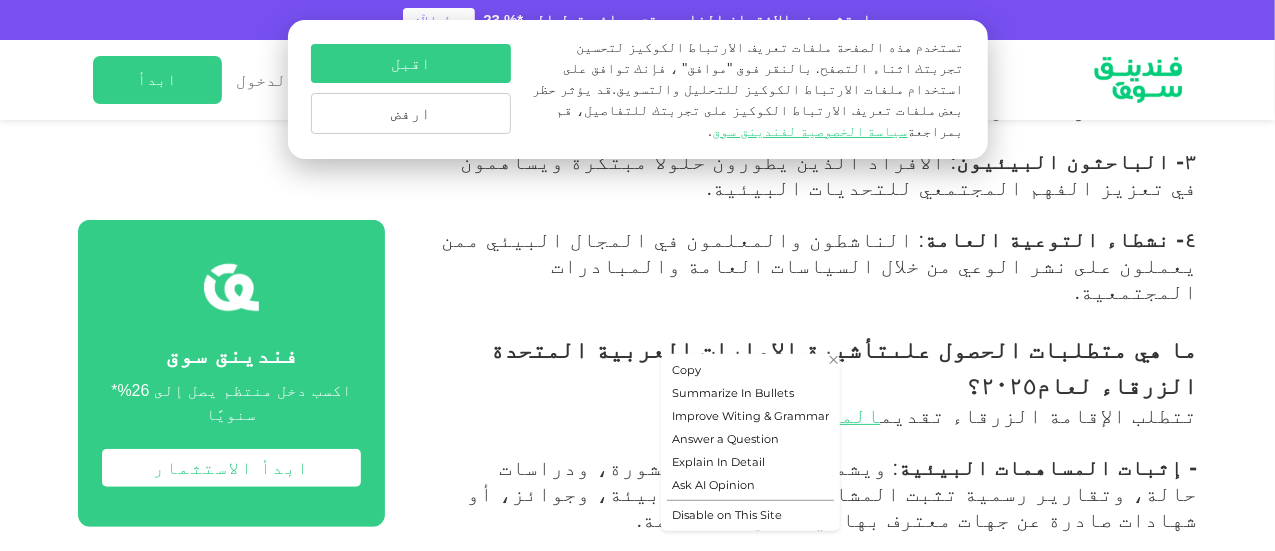 click on "ما هي تأشيرة الإمارات العربية المتحدة الخضراء؟
الإقامة الخضراء هي إقامة لمدة 5 سنوات تُمنح للأفراد المؤهلين، وتتيح لهم الإقامة والعمل في الإمارات دون الحاجة إلى كفيل صاحب عمل أو مستضيف إماراتي.
من المؤهل للحصول على  تأشيرة الإمارات العربية المتحدة الخضراء؟
تشمل الفئات المؤهلة للحصول على الإقامة الخضراء ما يلي:
۱- أصحاب العمل الحر
۲- أصحاب العمل الخاص
۳- العمالة الماهرة
٤- المستثمرون
ما هي متطلبات الحصول على  تأشيرة الإمارات العربية المتحدة الخضراء ؟
لكل فئة معايير أهلية خاصة بها، والتي سيتم شرحها بالتفصيل أدناه.
.
للتقدم بطلب" at bounding box center (813, -83) 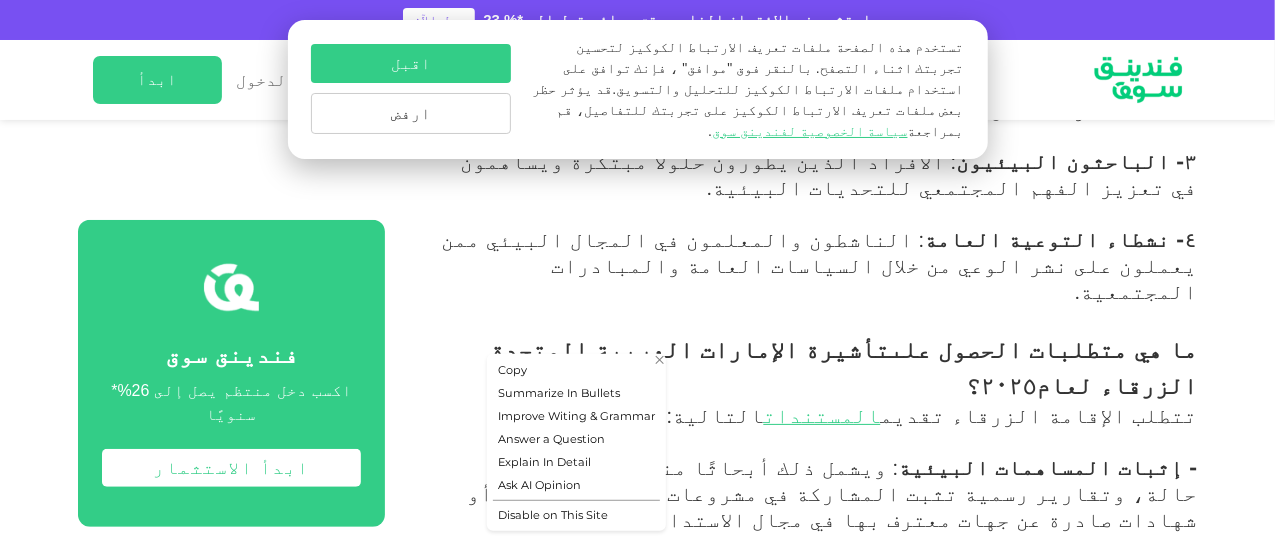 click on "- هل تأشيرات الإقامة الخضراء والزرقاء صالحة في جميع الإمارات أم تقتصر على إمارة معينة مثل [GEOGRAPHIC_DATA] أو [GEOGRAPHIC_DATA]؟" at bounding box center [813, 1354] 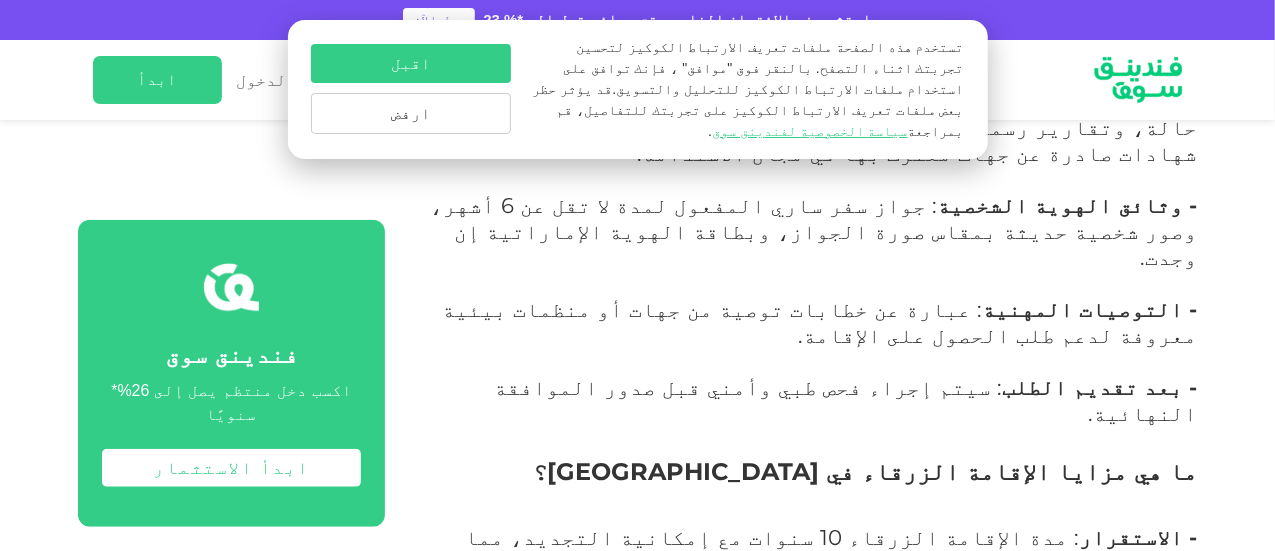 scroll, scrollTop: 4568, scrollLeft: 0, axis: vertical 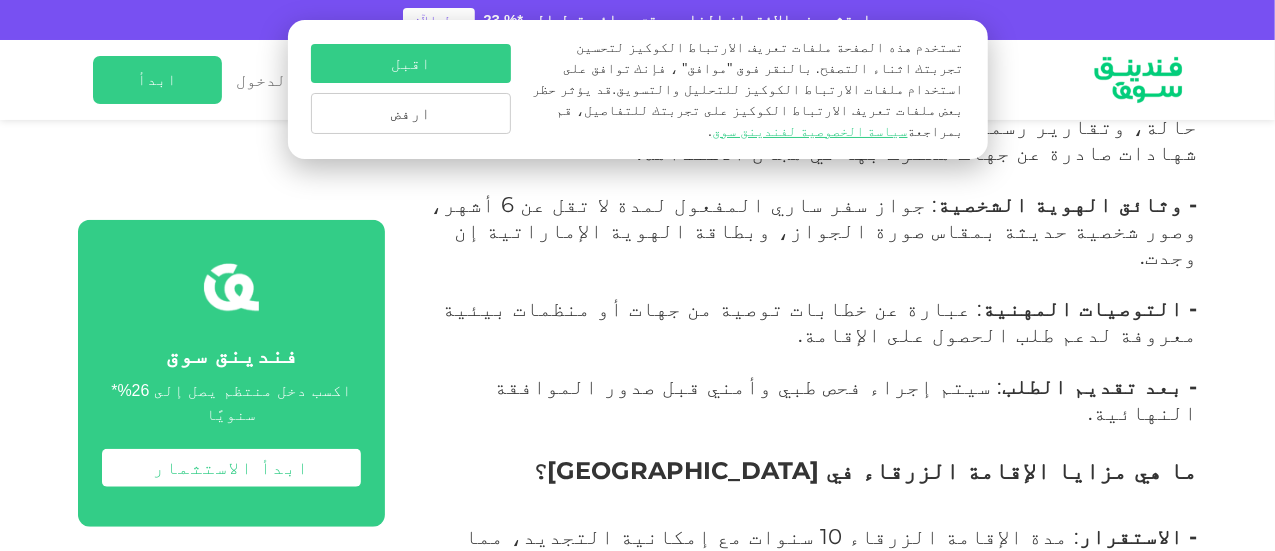 drag, startPoint x: 1084, startPoint y: 247, endPoint x: 1064, endPoint y: 245, distance: 20.09975 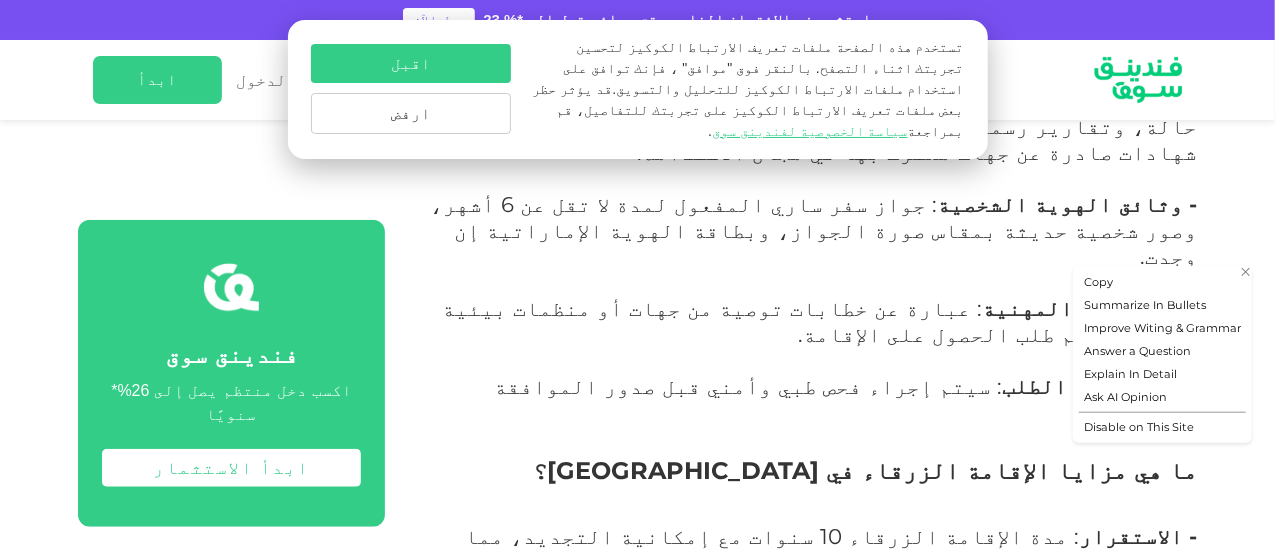 click on "- كيف يمكنني التقدم بطلب الحصول على الإقامة الزرقاء أو الخضراء عبر الهيئة الاتحادية للهوية والجنسية أو الإدارة العامة للإقامة وشؤون الأجانب؟" at bounding box center [813, 1325] 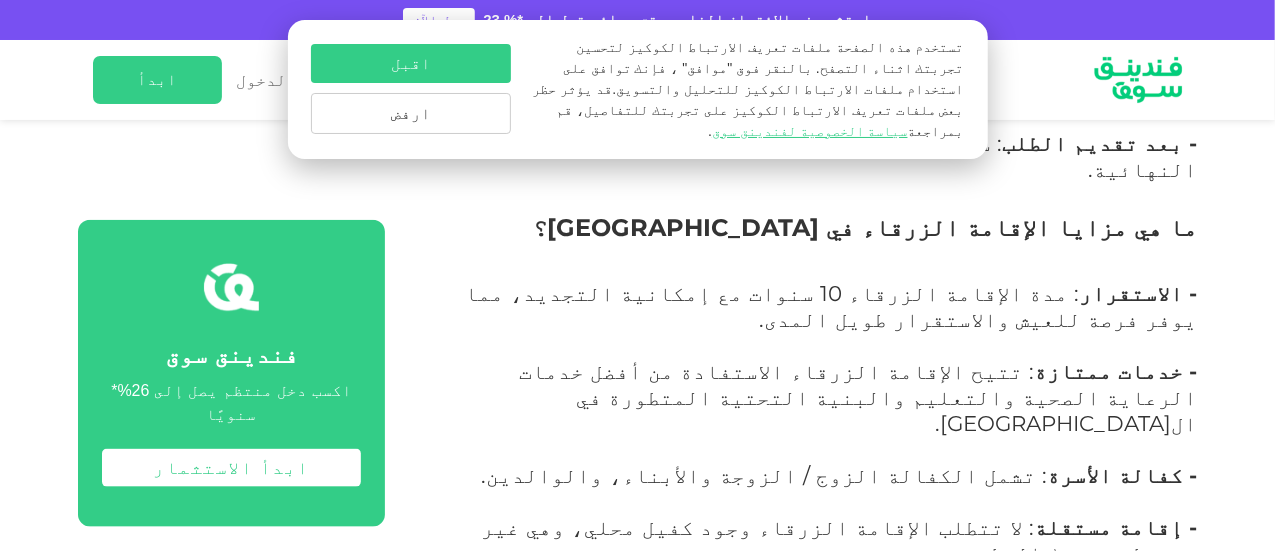 scroll, scrollTop: 4934, scrollLeft: 0, axis: vertical 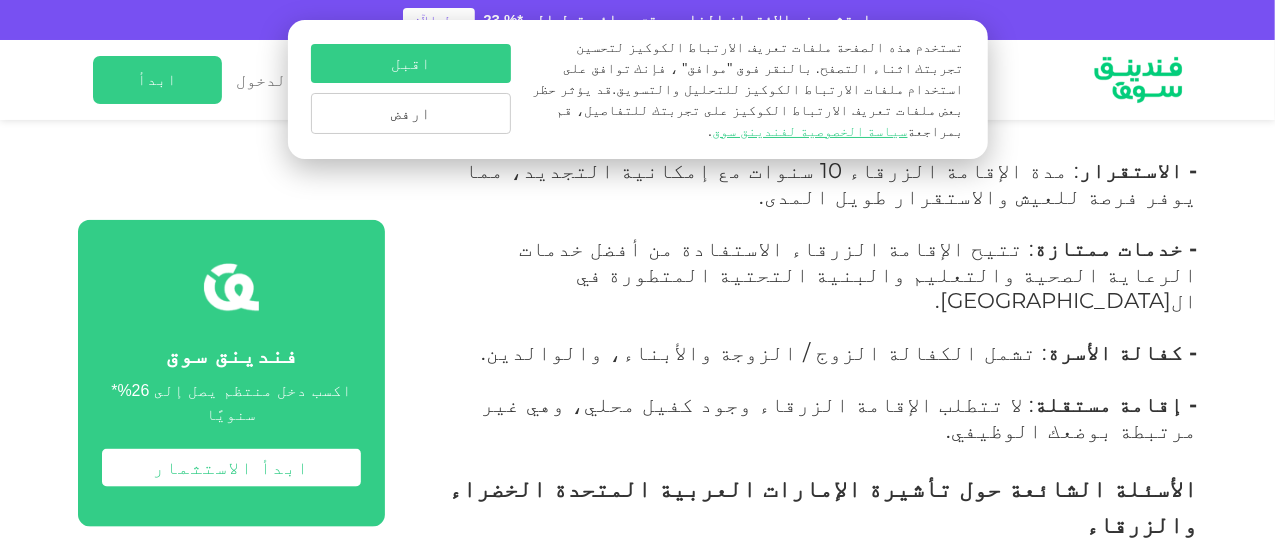 drag, startPoint x: 873, startPoint y: 329, endPoint x: 730, endPoint y: 327, distance: 143.01399 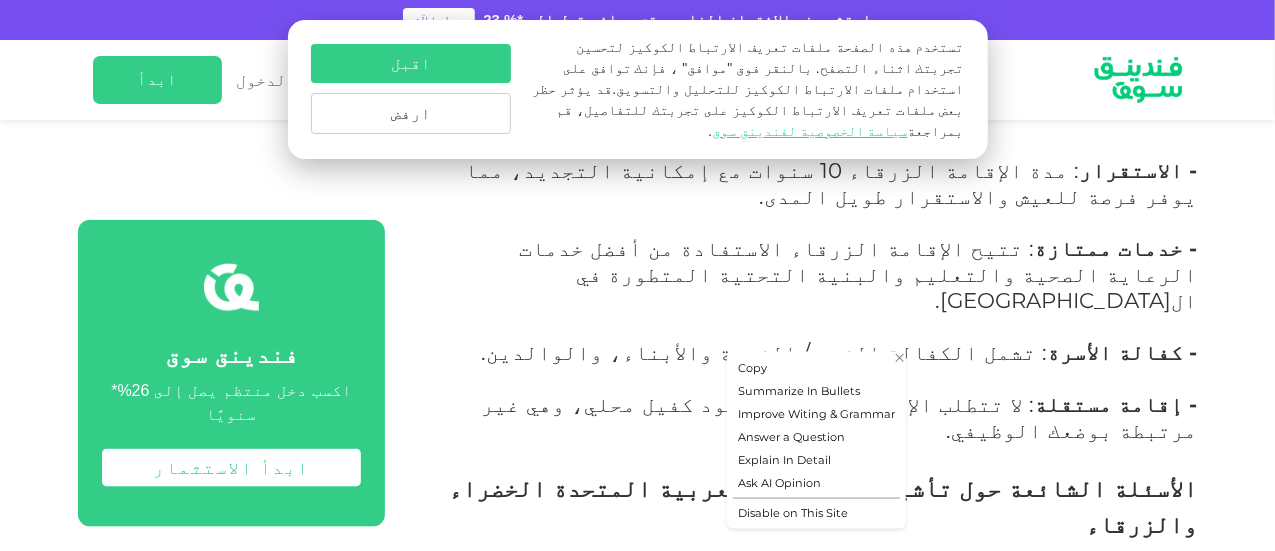 click on "تتراوح رسوم طلب تأشيرة الإقامة الخضراء بين [DATE] و2500 درهم إماراتي، وتشمل الرسوم الإضافية: رسوم بطاقة الهوية بقيمة 575 درهم إماراتي، ورسوم الفحص الطبي بقيمة 320 درهم إماراتي." at bounding box center (825, 1598) 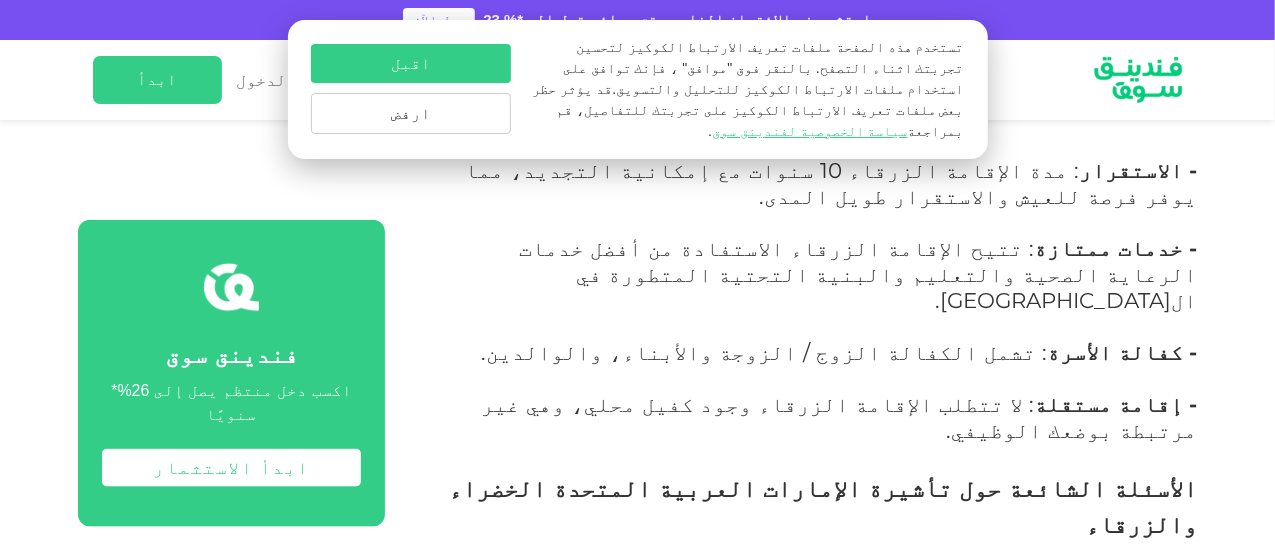 drag, startPoint x: 1039, startPoint y: 354, endPoint x: 1086, endPoint y: 351, distance: 47.095646 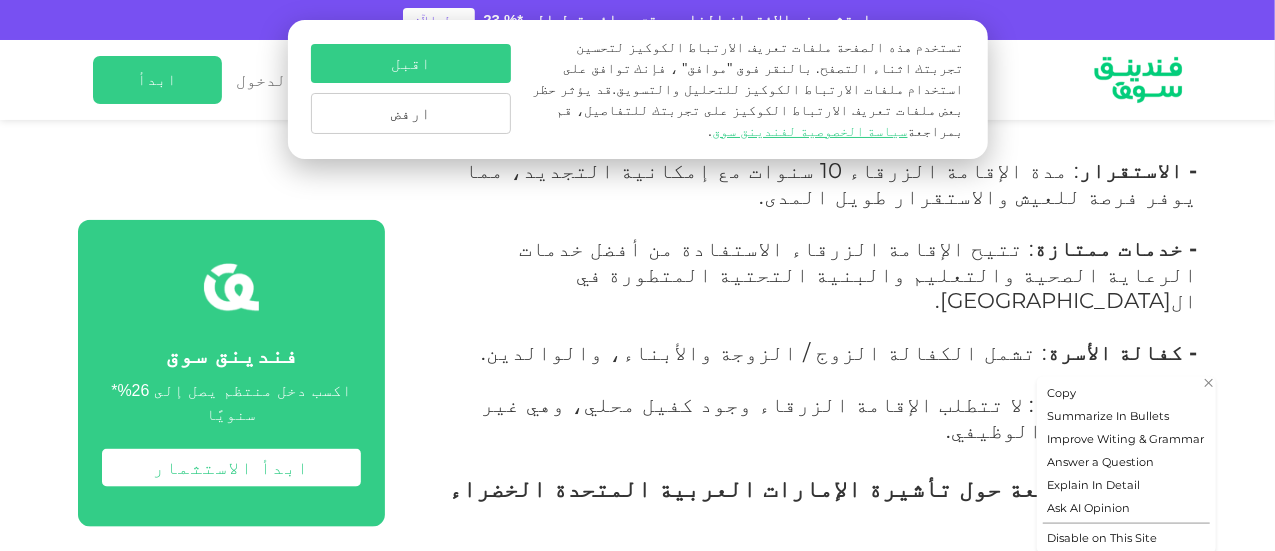 click on "تتراوح رسوم طلب تأشيرة الإقامة الخضراء بين [DATE] و2500 درهم إماراتي، وتشمل الرسوم الإضافية: رسوم بطاقة الهوية بقيمة 575 درهم إماراتي، ورسوم الفحص الطبي بقيمة 320 درهم إماراتي." at bounding box center (825, 1598) 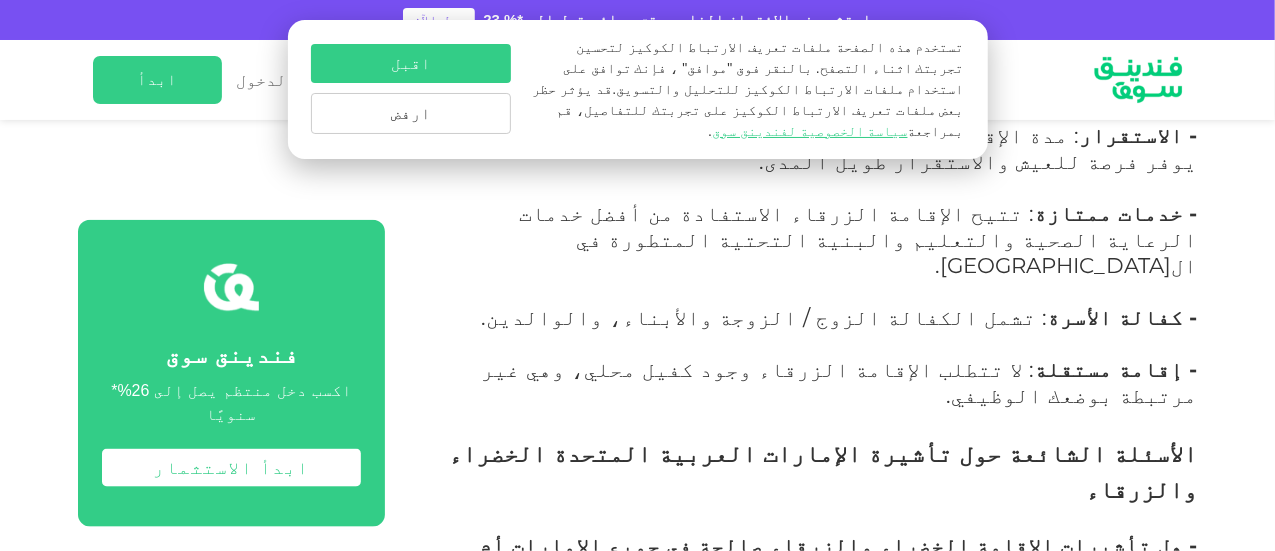 scroll, scrollTop: 4968, scrollLeft: 0, axis: vertical 